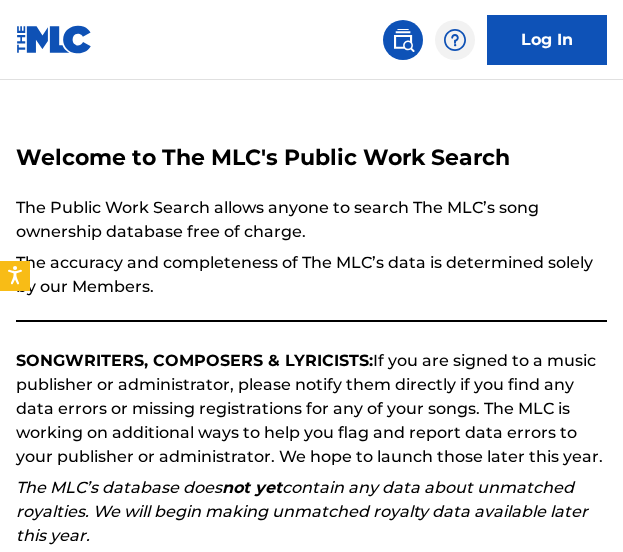 scroll, scrollTop: 0, scrollLeft: 0, axis: both 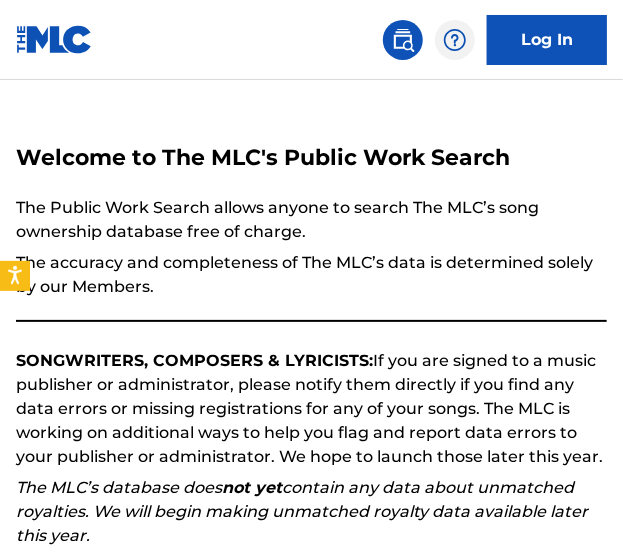 click on "Log In" at bounding box center [311, 40] 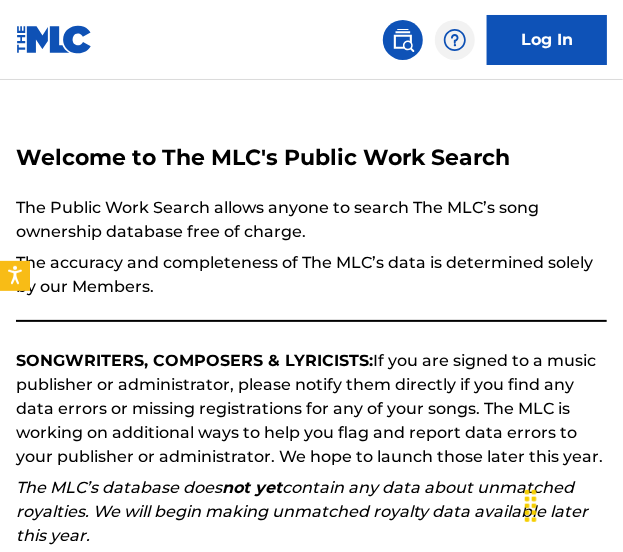 click at bounding box center [403, 40] 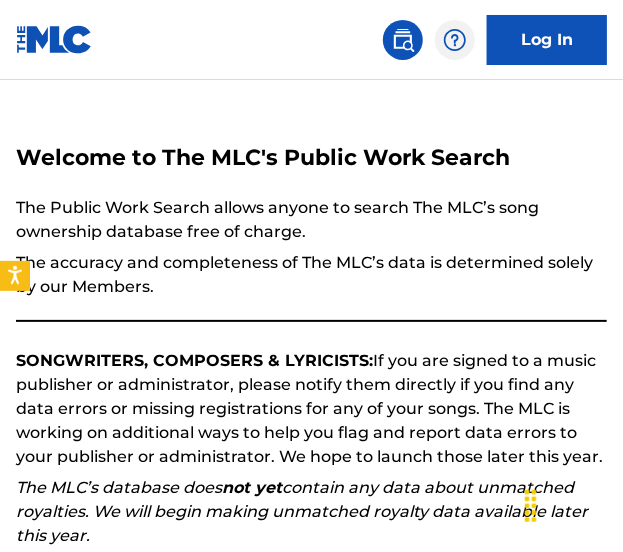 click at bounding box center [403, 40] 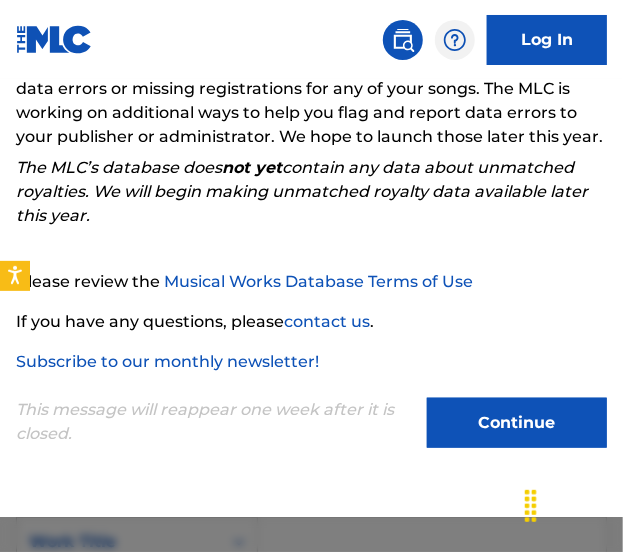 scroll, scrollTop: 84, scrollLeft: 0, axis: vertical 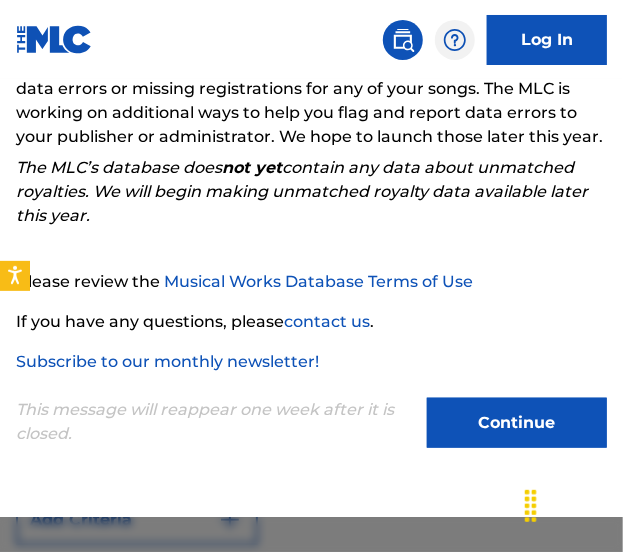 click on "Continue" at bounding box center [517, 423] 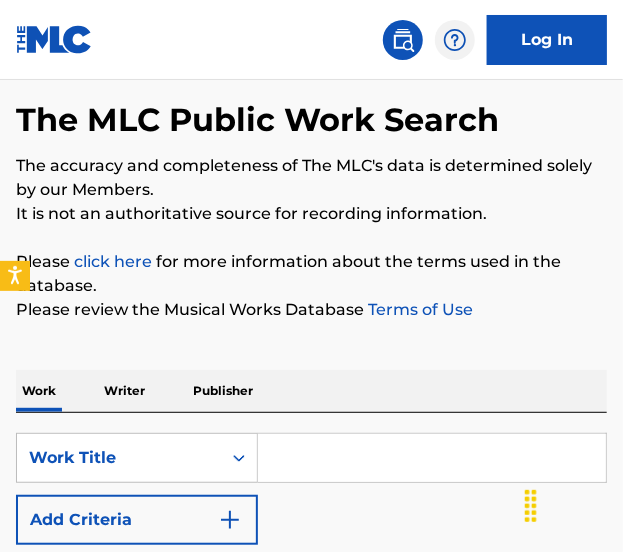 click on "SearchWithCriteriad11463ea-4b38-432e-9768-258c605177a1 Work Title Add Criteria Reset Search Search" at bounding box center (311, 519) 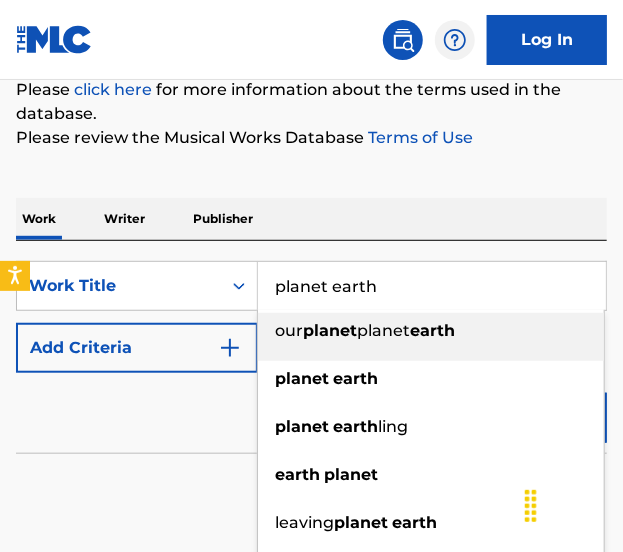 scroll, scrollTop: 172, scrollLeft: 0, axis: vertical 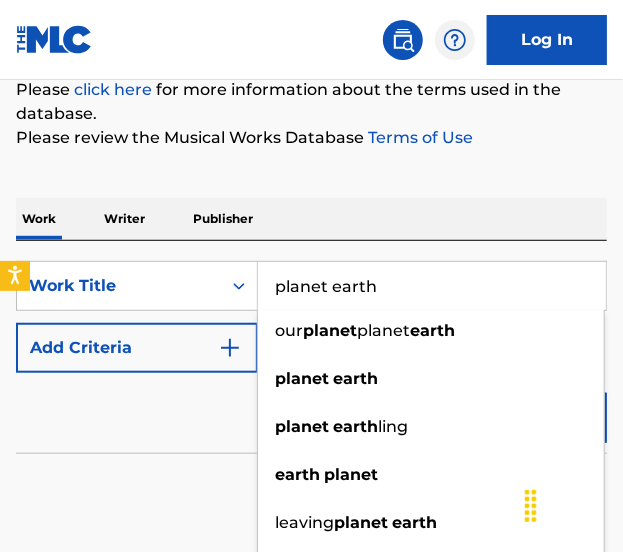 type on "planet earth" 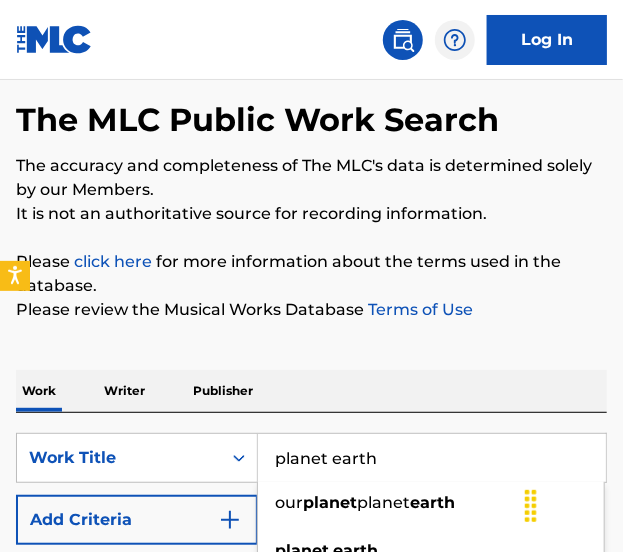 click on "The MLC Public Work Search The accuracy and completeness of The MLC's data is determined solely by our Members. It is not an authoritative source for recording information. Please click here for more information about the terms used in the database. Please review the Musical Works Database Terms of Use Work Writer Publisher SearchWithCriteriad11463ea-4b38-432e-9768-258c605177a1 Work Title planet earth our planet planet earth planet earth planet earth ling earth planet leaving planet earth blue planet earth invasion planet earth calling planet earth sos planet earth Add Criteria Reset Search Search No results" at bounding box center [311, 367] 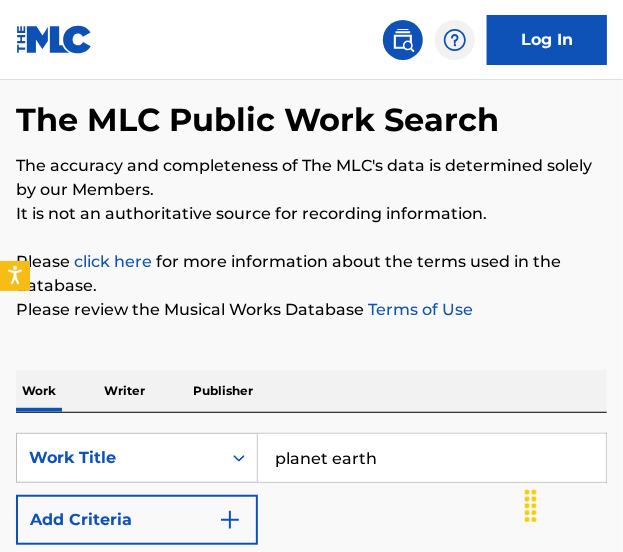click on "Add Criteria" at bounding box center [137, 520] 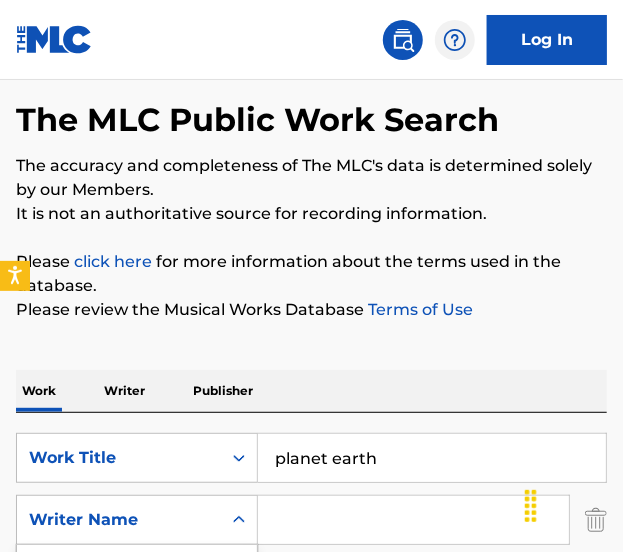 scroll, scrollTop: 85, scrollLeft: 0, axis: vertical 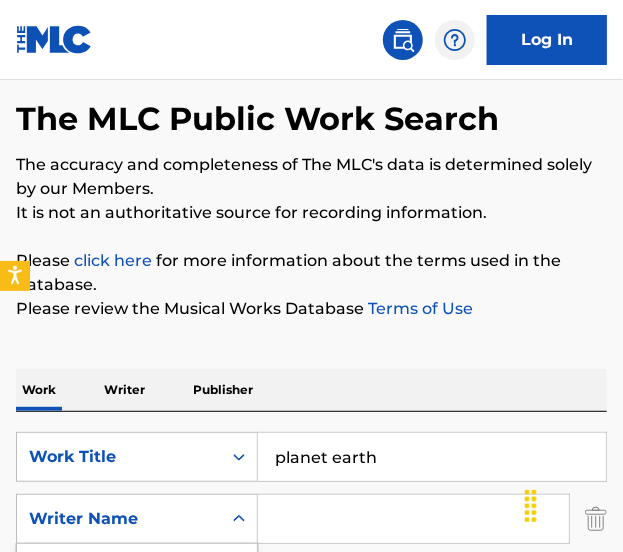 click on "Writer Name" at bounding box center (119, 519) 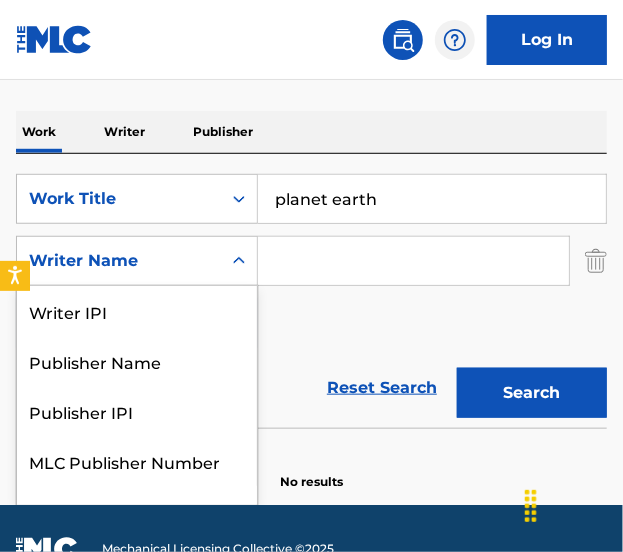 scroll, scrollTop: 338, scrollLeft: 0, axis: vertical 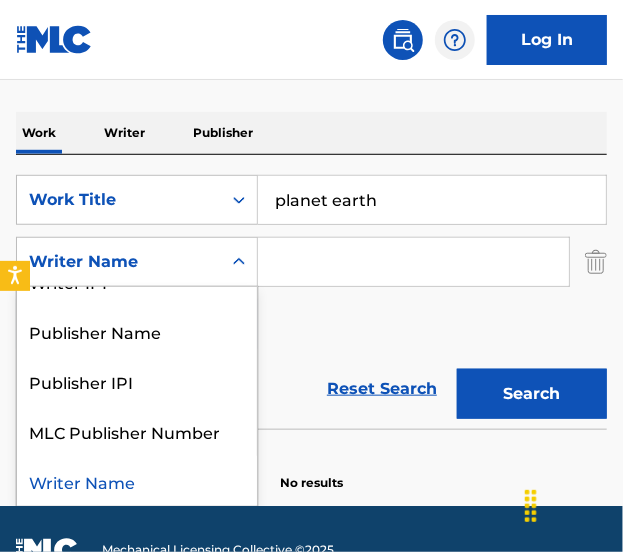 click on "SearchWithCriteria0c4c1822-6c75-4d32-ae99-76ac8c05bd7e 5 results available. Use Up and Down to choose options, press Enter to select the currently focused option, press Escape to exit the menu, press Tab to select the option and exit the menu. Writer Name Writer IPI Publisher Name Publisher IPI MLC Publisher Number Writer Name" at bounding box center (311, 262) 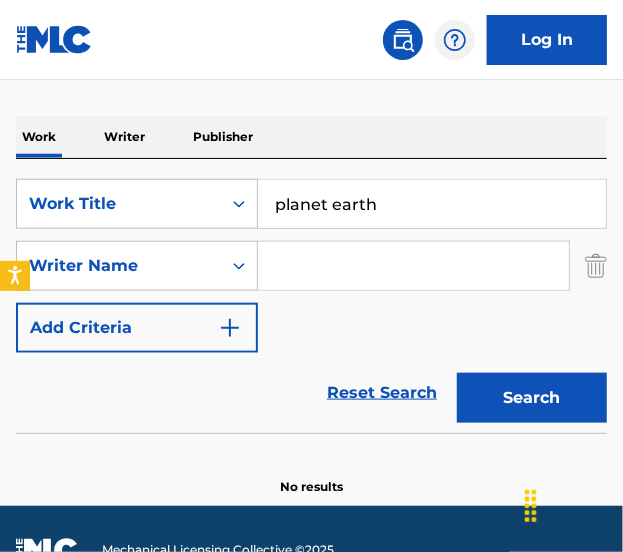 scroll, scrollTop: 0, scrollLeft: 0, axis: both 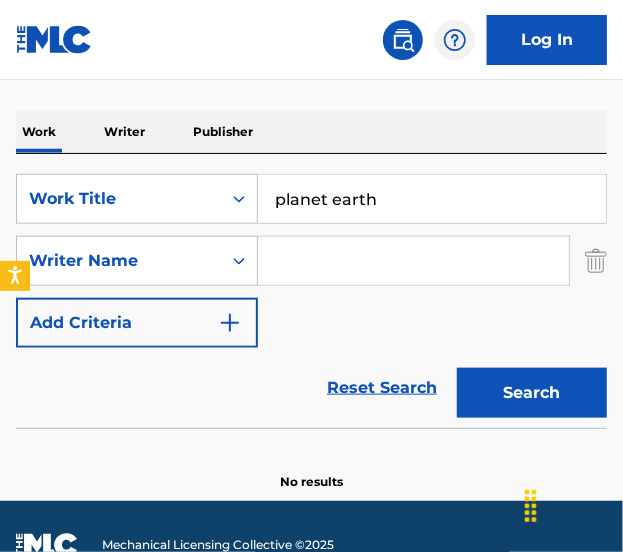 click at bounding box center (596, 261) 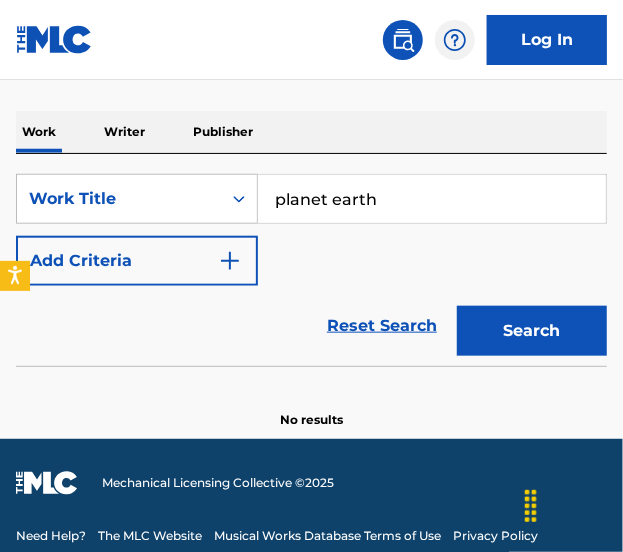 click on "Search" at bounding box center [532, 331] 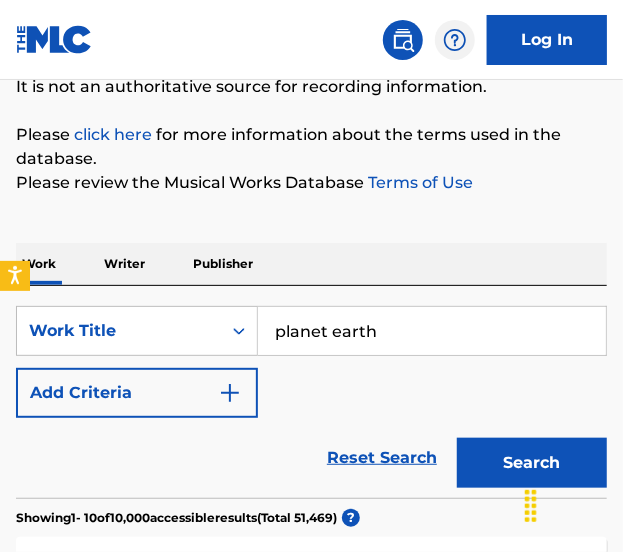 scroll, scrollTop: 213, scrollLeft: 0, axis: vertical 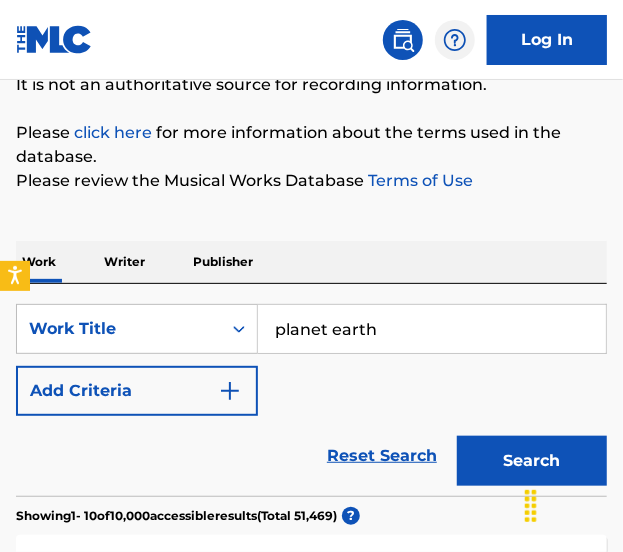 click on "Add Criteria" at bounding box center (137, 391) 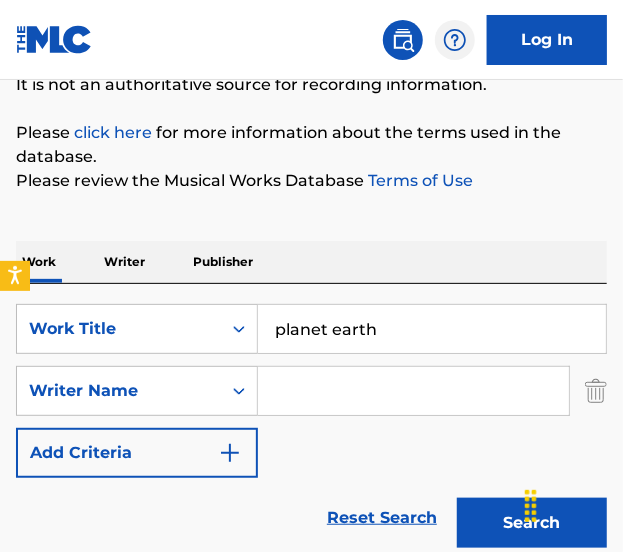 scroll, scrollTop: 223, scrollLeft: 0, axis: vertical 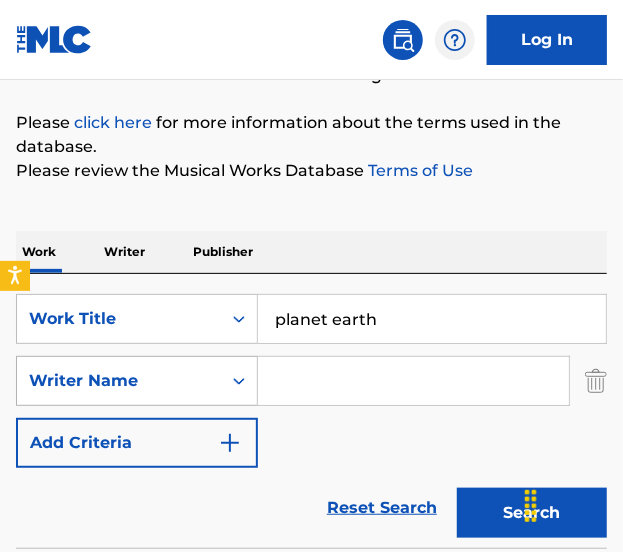 click on "Writer Name" at bounding box center (119, 381) 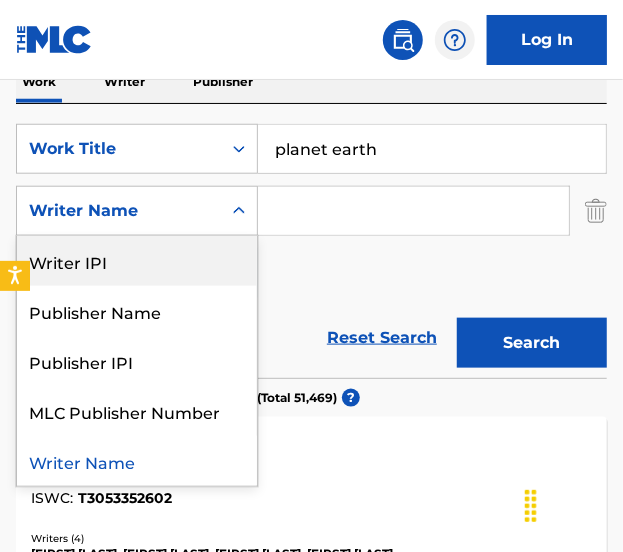 scroll, scrollTop: 394, scrollLeft: 0, axis: vertical 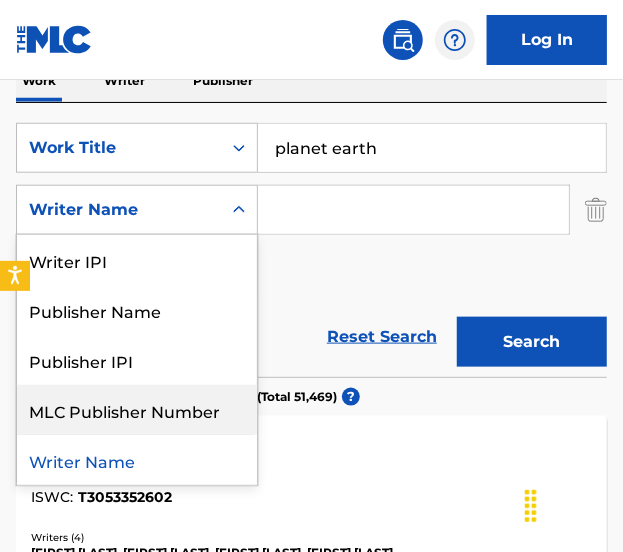 click on "MLC Publisher Number" at bounding box center (137, 410) 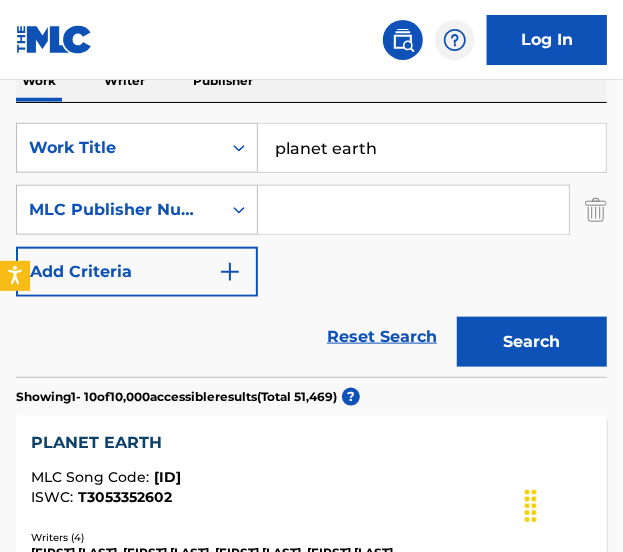 click at bounding box center (413, 210) 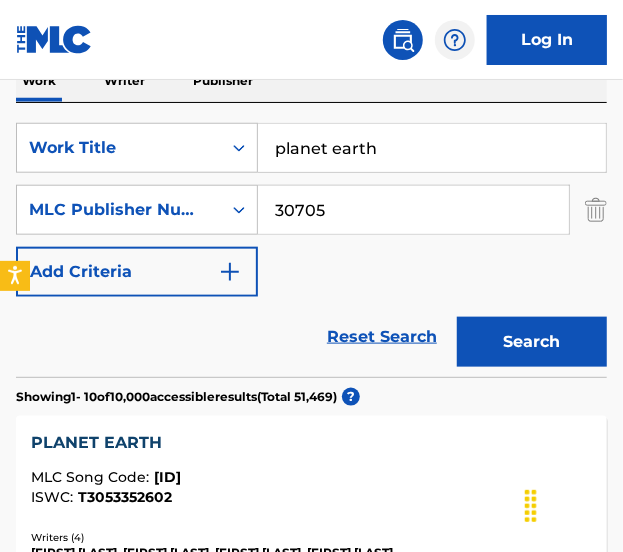 type on "30705" 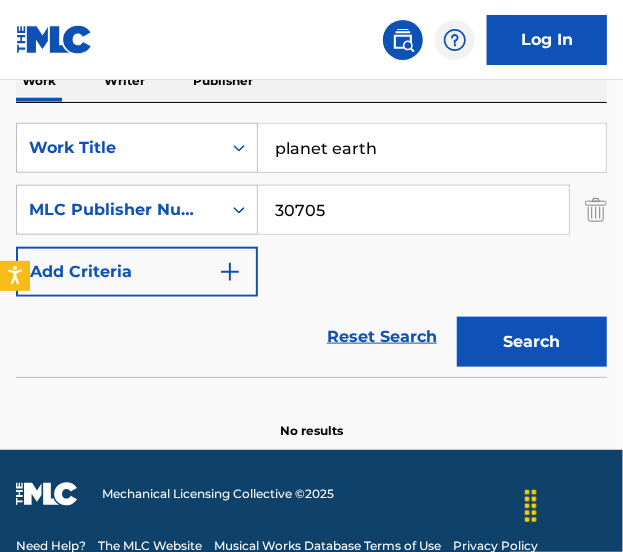 click on "30705" at bounding box center [413, 210] 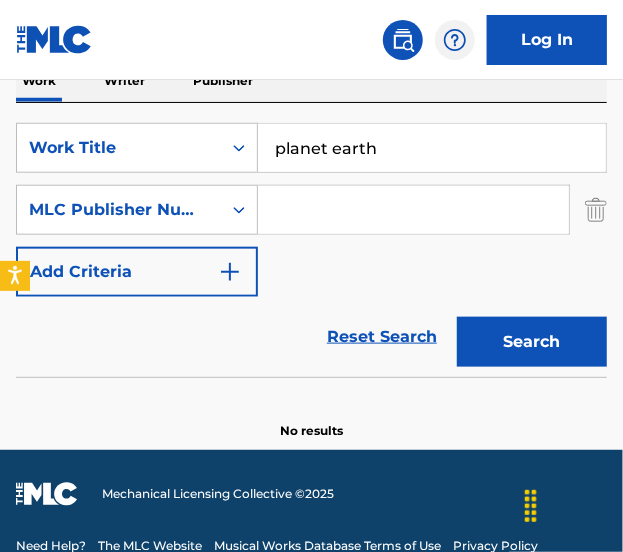 type 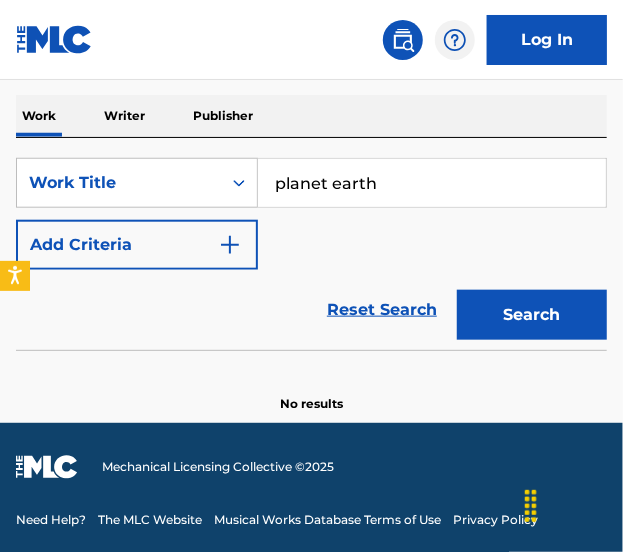 click on "Search" at bounding box center (532, 315) 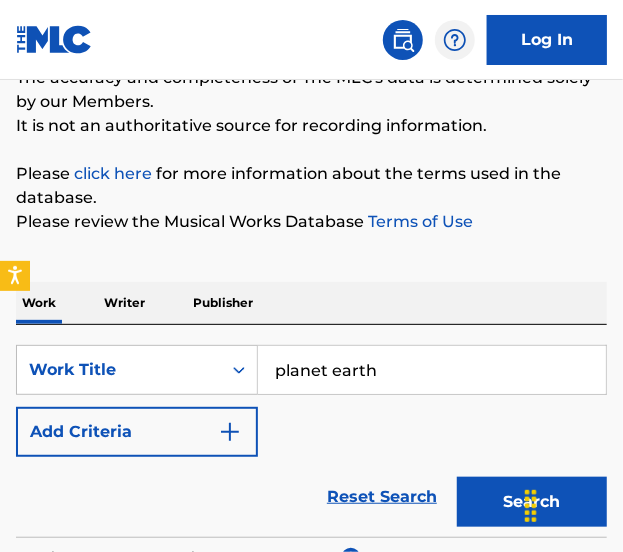 scroll, scrollTop: 171, scrollLeft: 0, axis: vertical 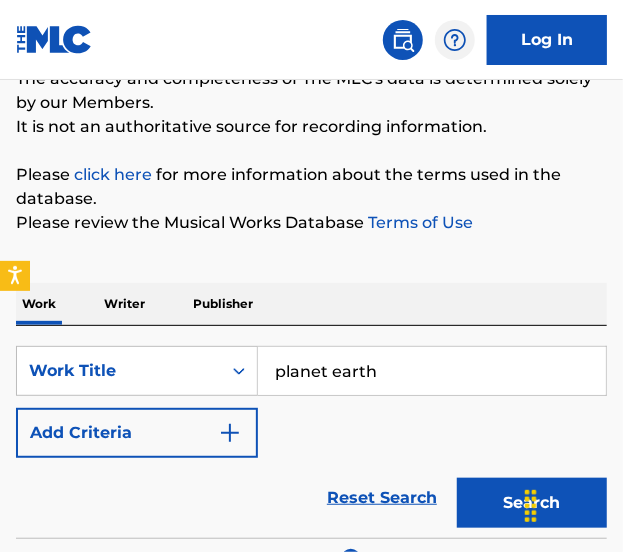 click on "Add Criteria" at bounding box center [137, 433] 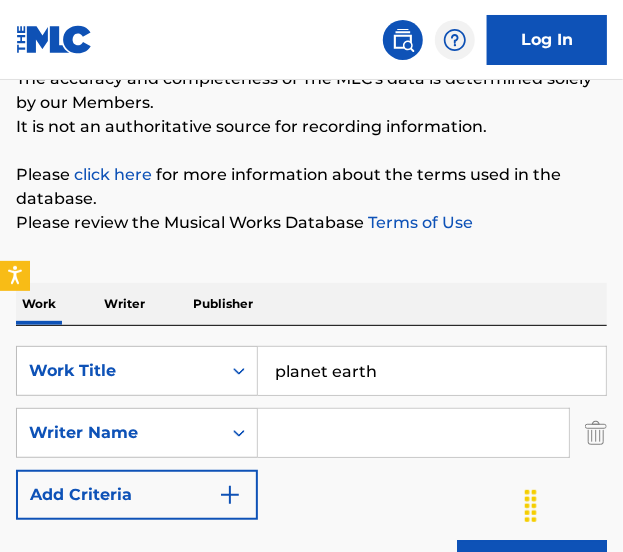 click at bounding box center (413, 433) 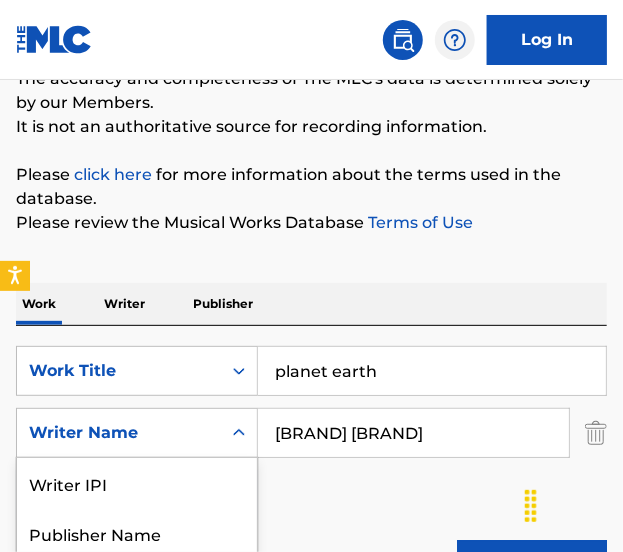 click on "Writer Name" at bounding box center (119, 433) 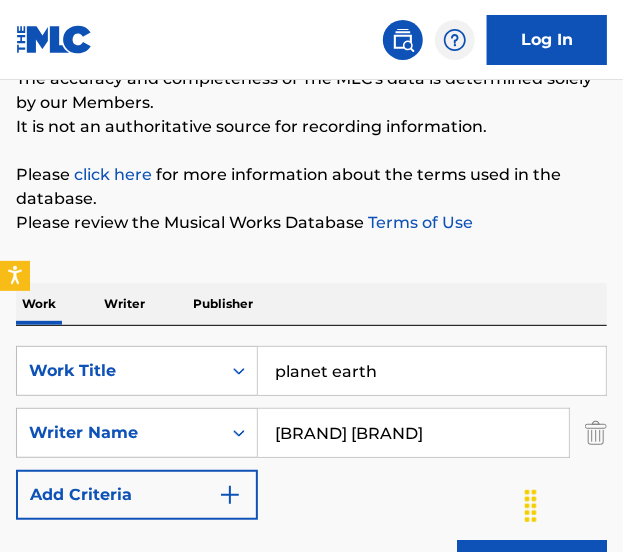 click on "Search" at bounding box center [532, 565] 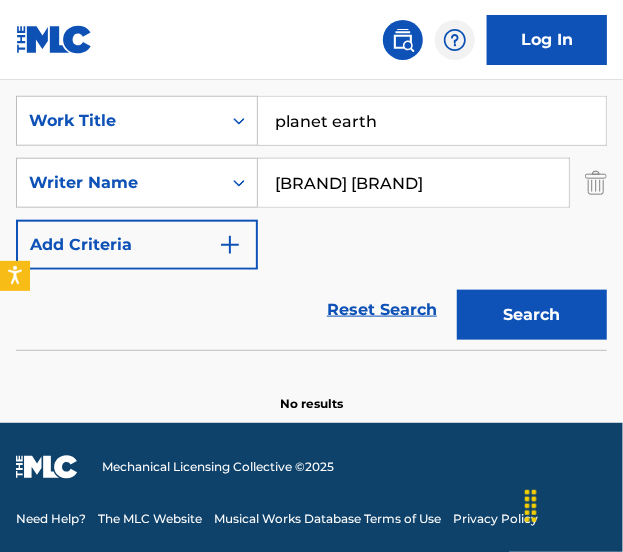 click on "[BRAND] [BRAND]" at bounding box center [413, 183] 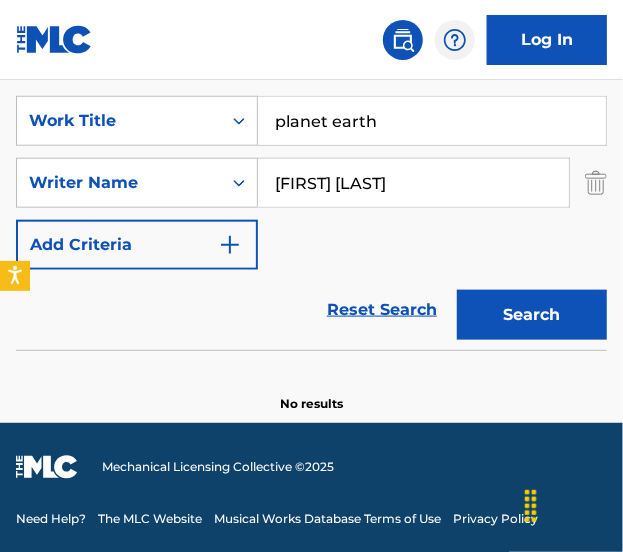 type on "[FIRST] [LAST]" 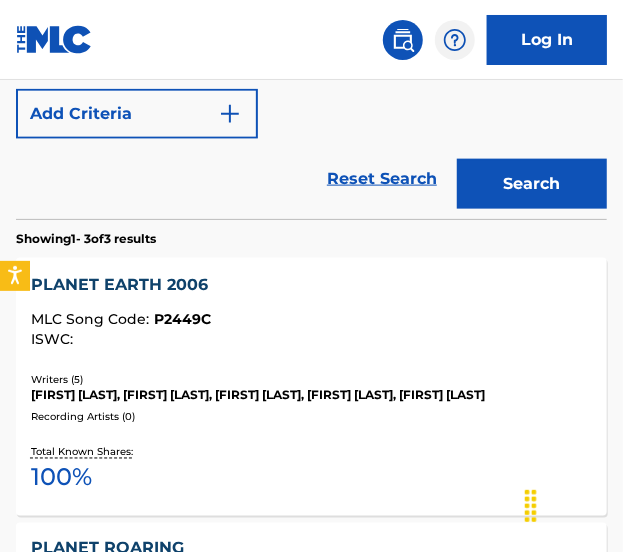 scroll, scrollTop: 564, scrollLeft: 0, axis: vertical 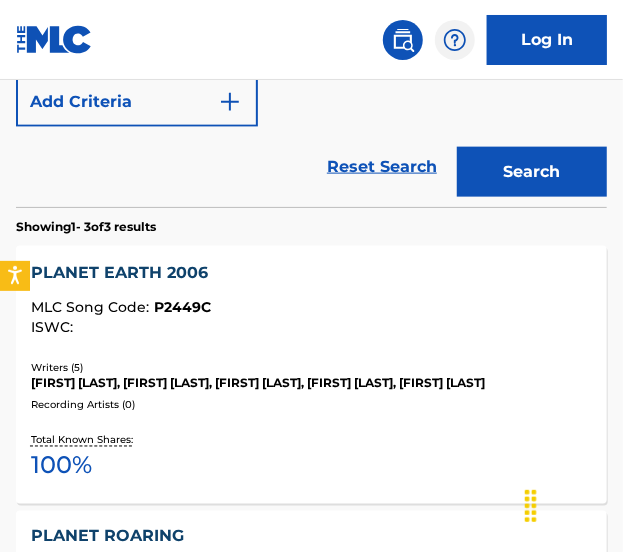 click on "PLANET EARTH 2006" at bounding box center (311, 273) 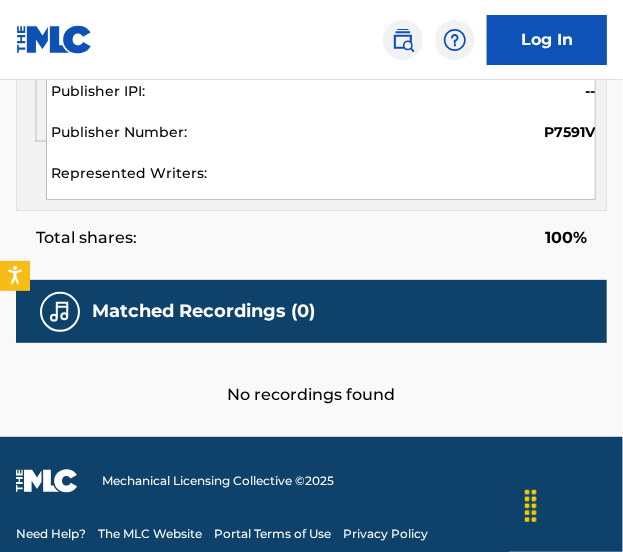 scroll, scrollTop: 1784, scrollLeft: 0, axis: vertical 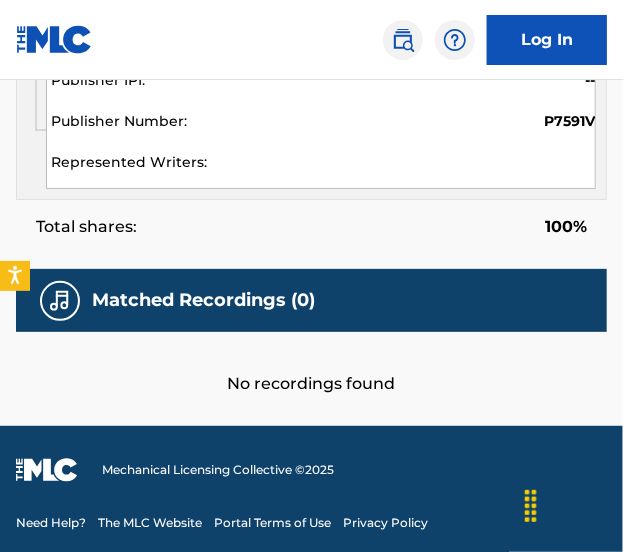 click on "No recordings found" at bounding box center [311, 364] 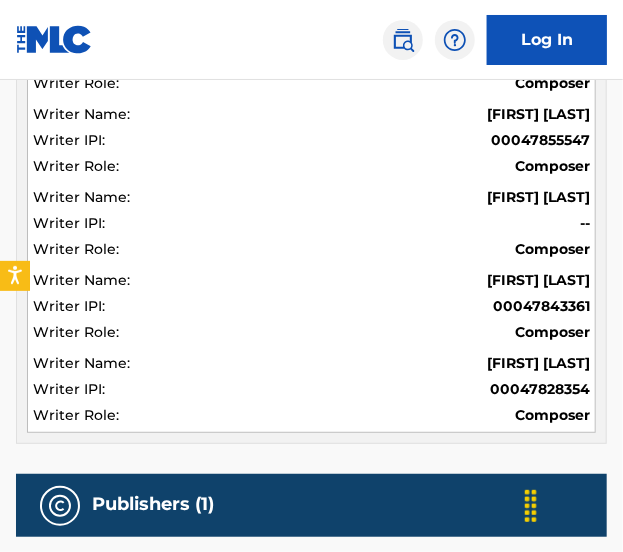 scroll, scrollTop: 0, scrollLeft: 0, axis: both 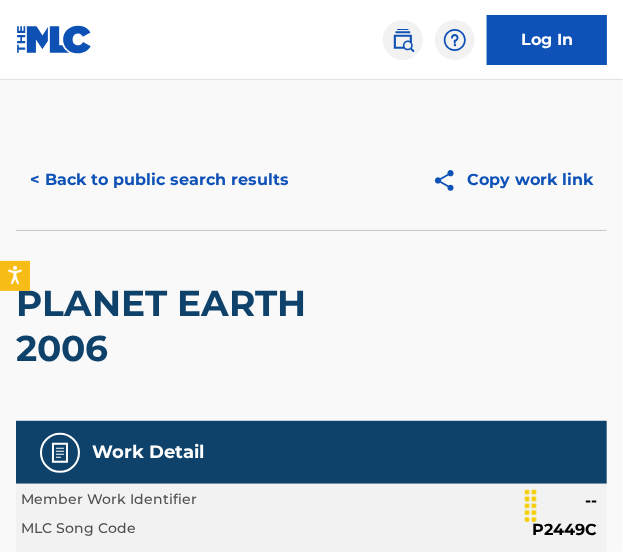 click on "< Back to public search results" at bounding box center [159, 180] 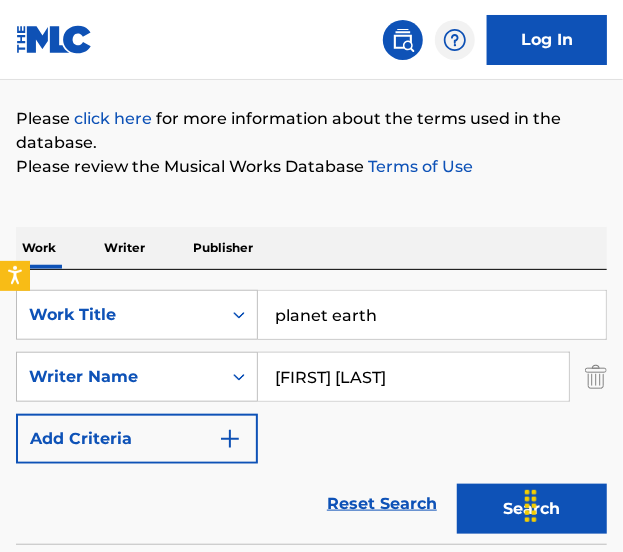 scroll, scrollTop: 226, scrollLeft: 0, axis: vertical 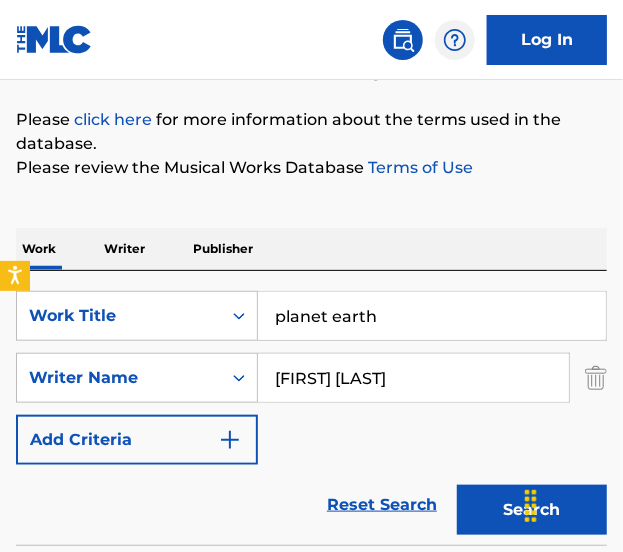 click on "[FIRST] [LAST]" at bounding box center [413, 378] 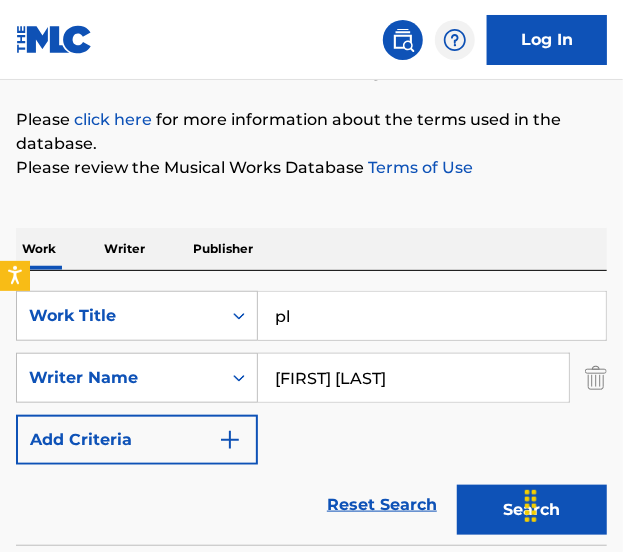 type on "p" 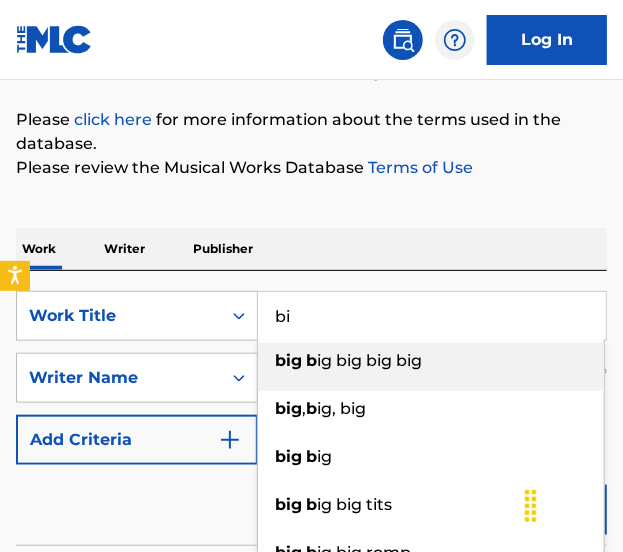 type on "b" 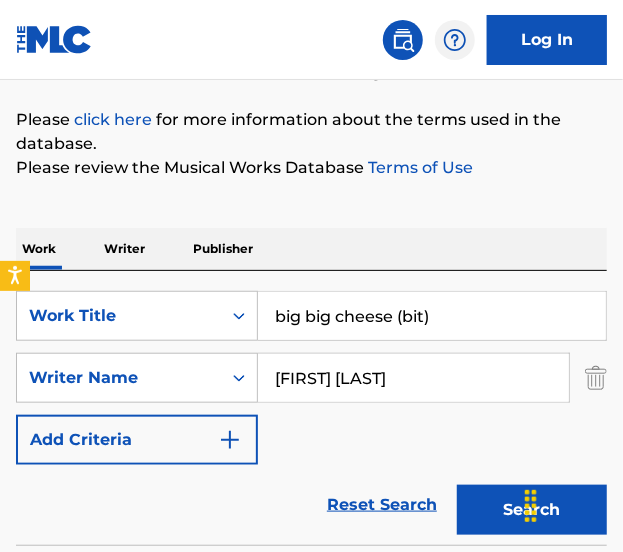 click on "big big cheese (bit)" at bounding box center (432, 316) 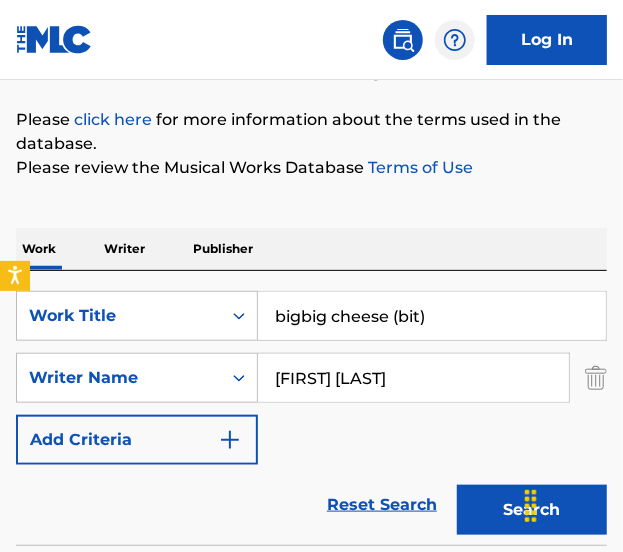 click on "bigbig cheese (bit)" at bounding box center [432, 316] 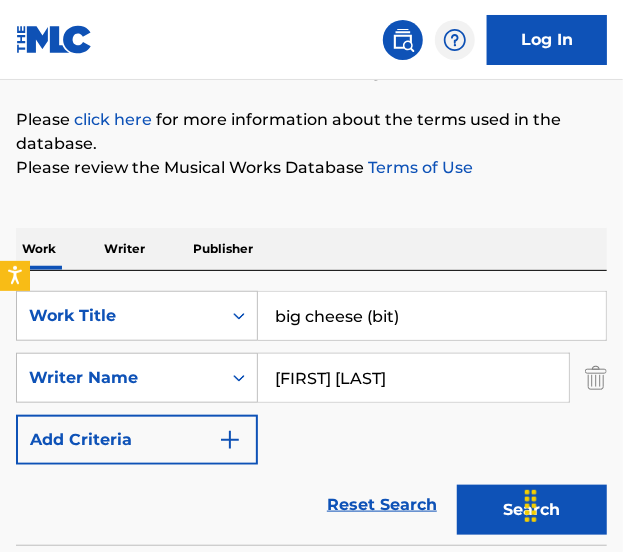 click on "big cheese (bit)" at bounding box center [432, 316] 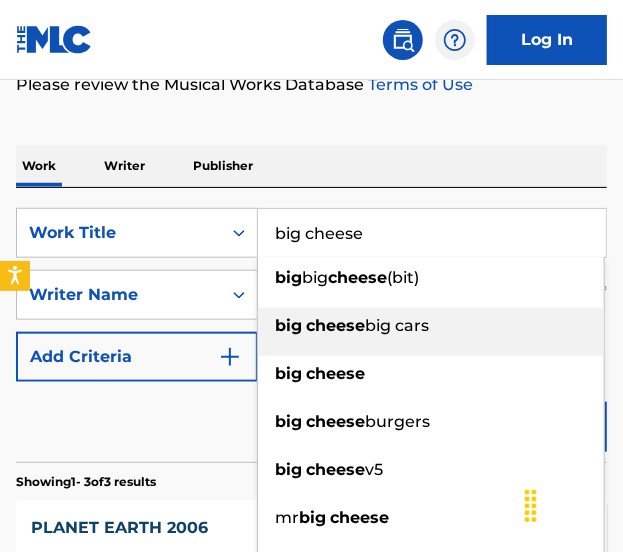 scroll, scrollTop: 308, scrollLeft: 0, axis: vertical 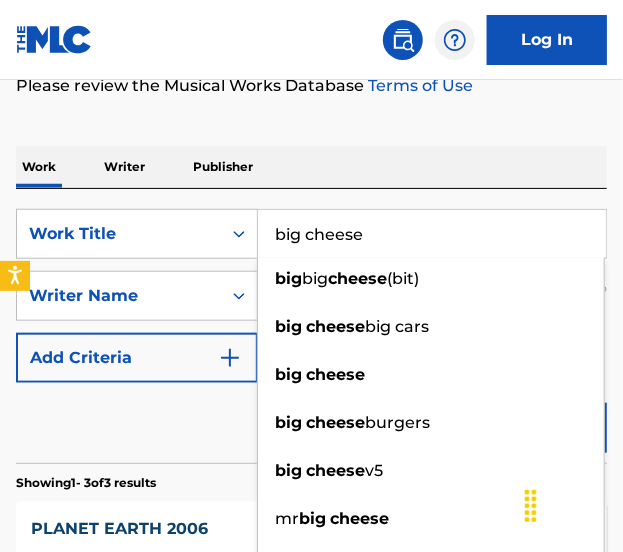 type on "big cheese" 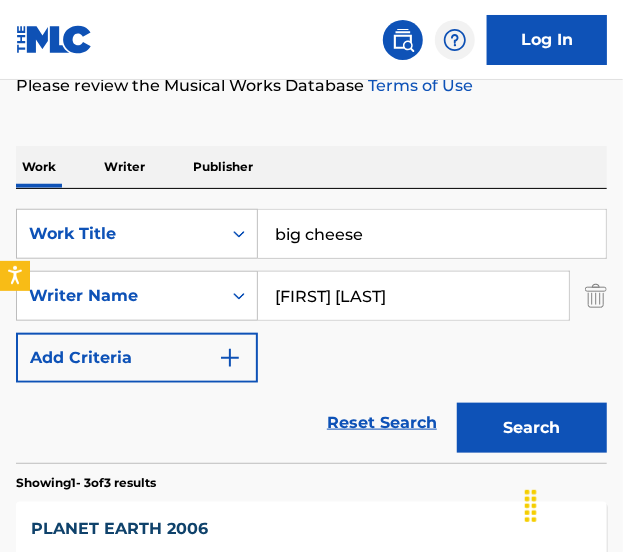click on "Search" at bounding box center [532, 428] 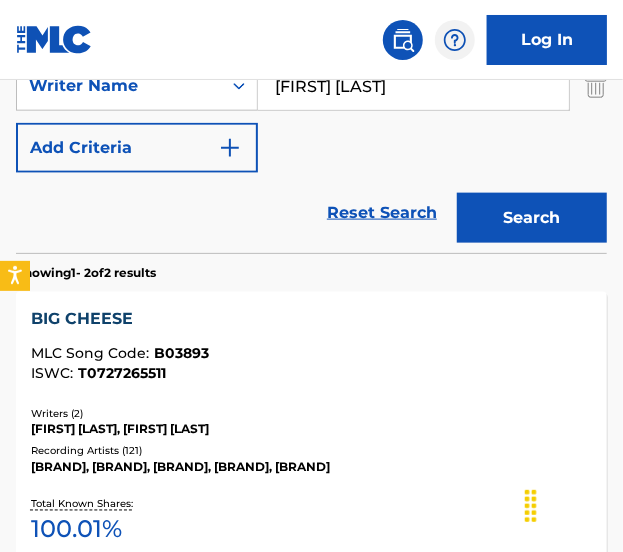 scroll, scrollTop: 519, scrollLeft: 0, axis: vertical 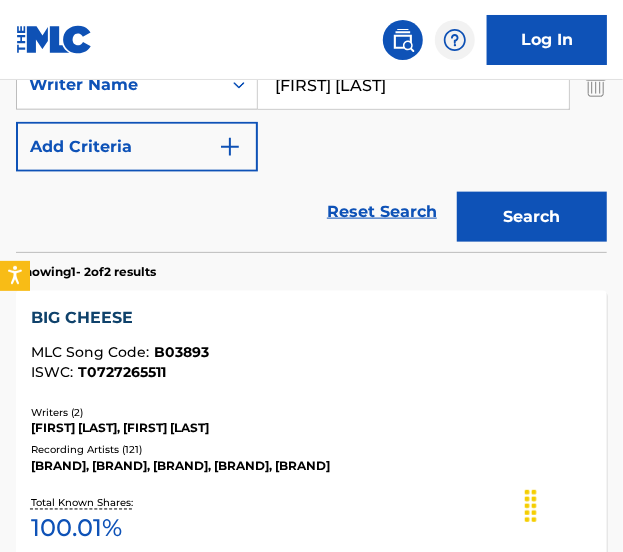 click on "BIG CHEESE MLC Song Code : B03893 ISWC :" at bounding box center [311, 343] 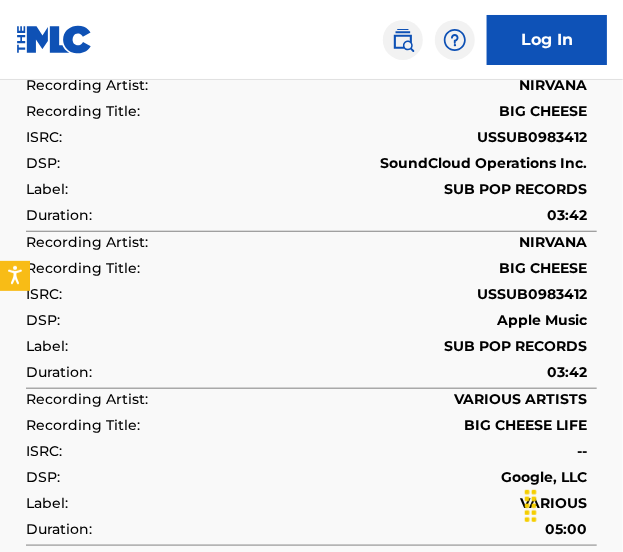 scroll, scrollTop: 4199, scrollLeft: 0, axis: vertical 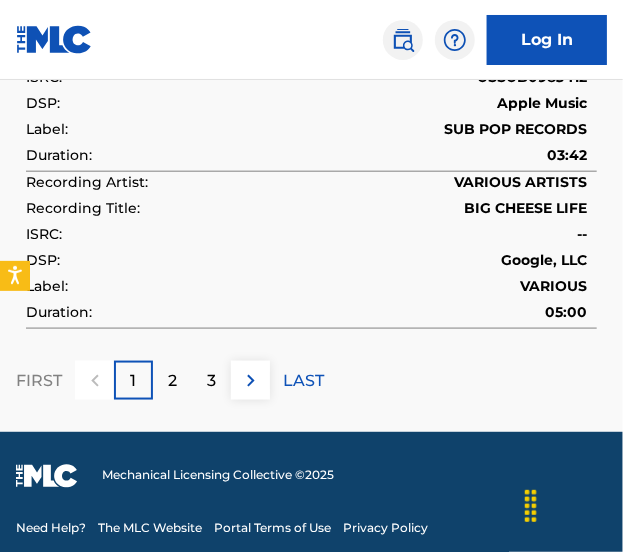 click at bounding box center [250, 380] 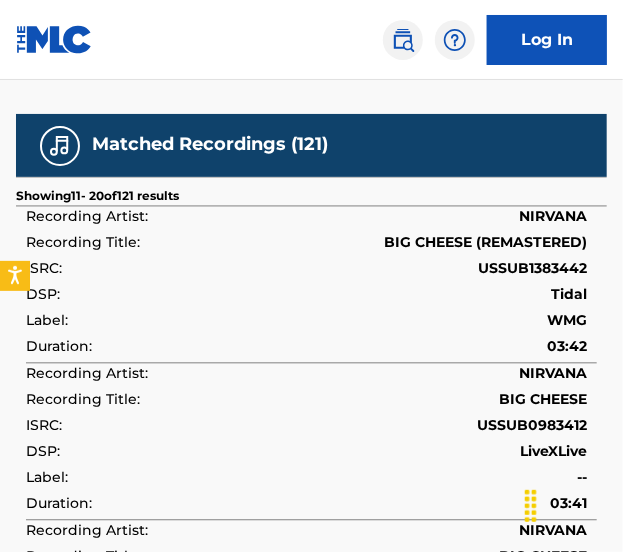 scroll, scrollTop: 2676, scrollLeft: 0, axis: vertical 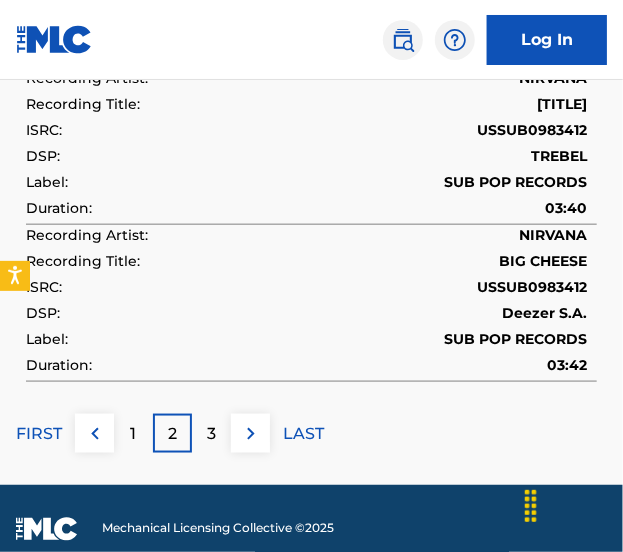click on "3" at bounding box center [211, 433] 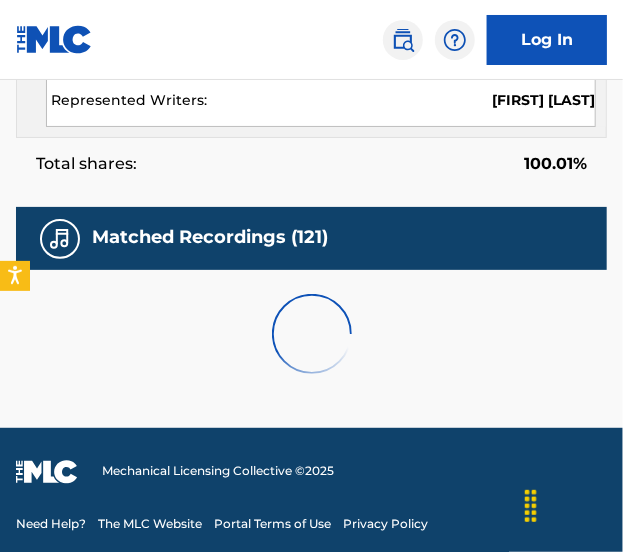 scroll, scrollTop: 4167, scrollLeft: 0, axis: vertical 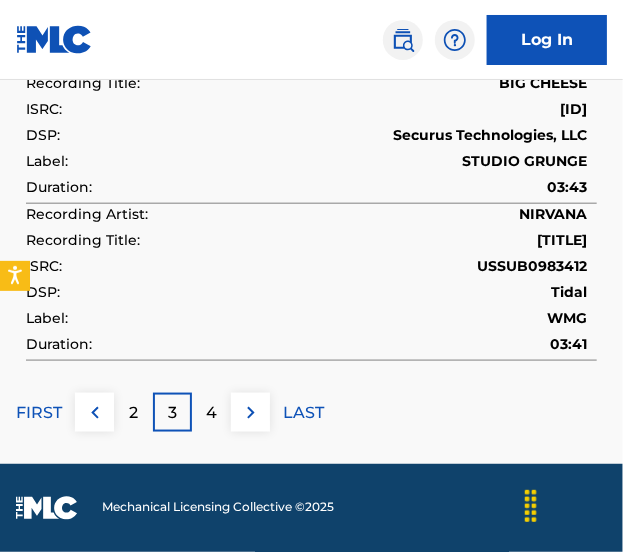 click on "3" at bounding box center (172, 412) 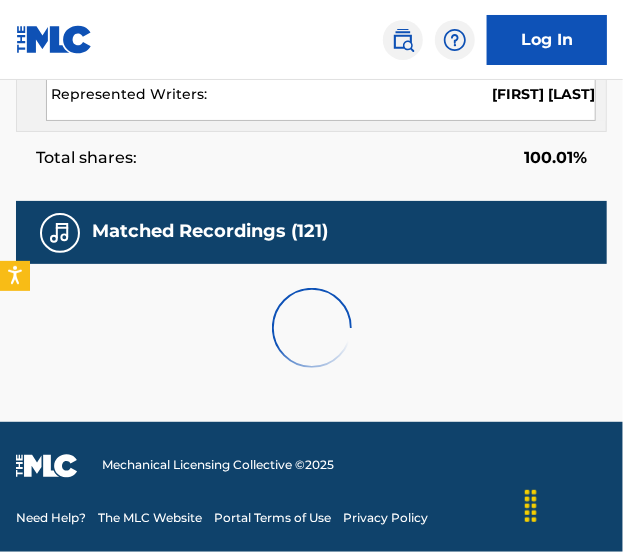 scroll, scrollTop: 4167, scrollLeft: 0, axis: vertical 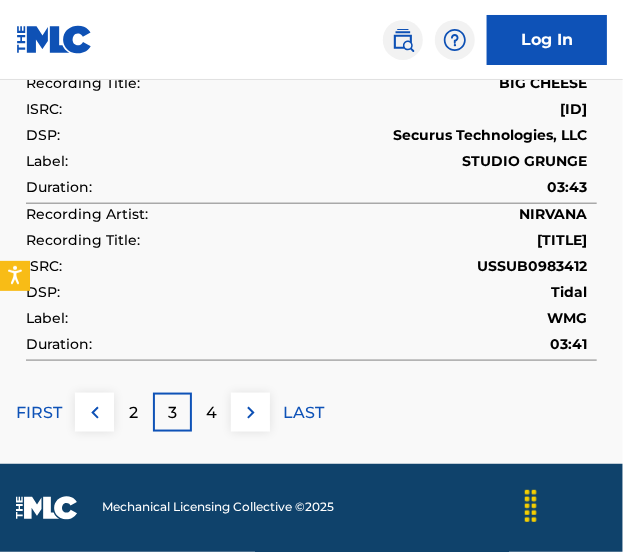 click on "2" at bounding box center (133, 413) 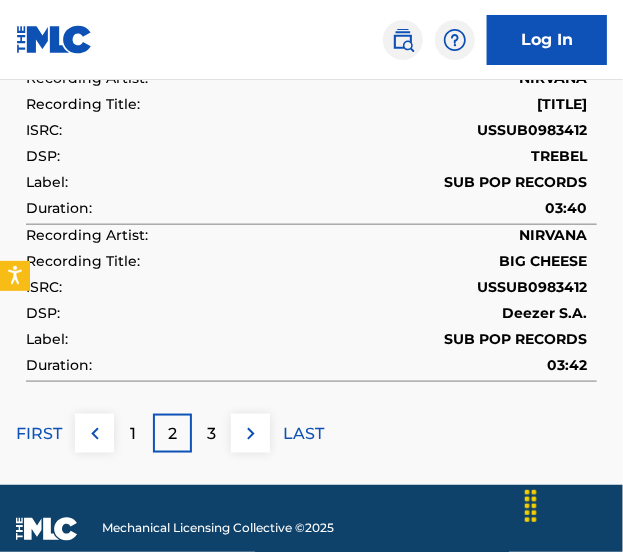 click at bounding box center [94, 433] 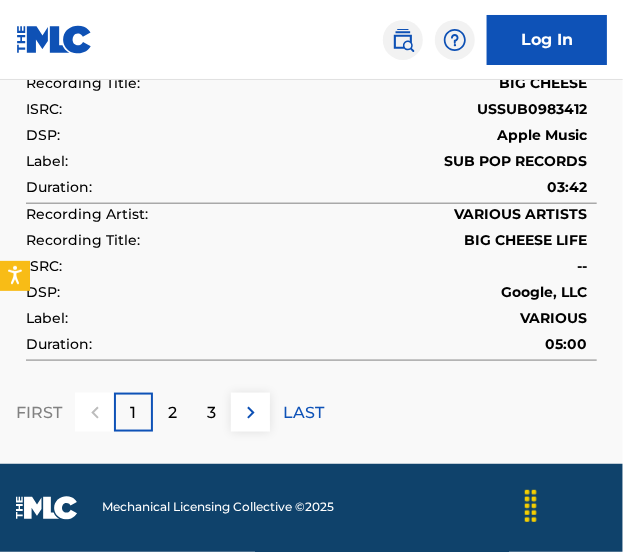 click on "1" at bounding box center [133, 412] 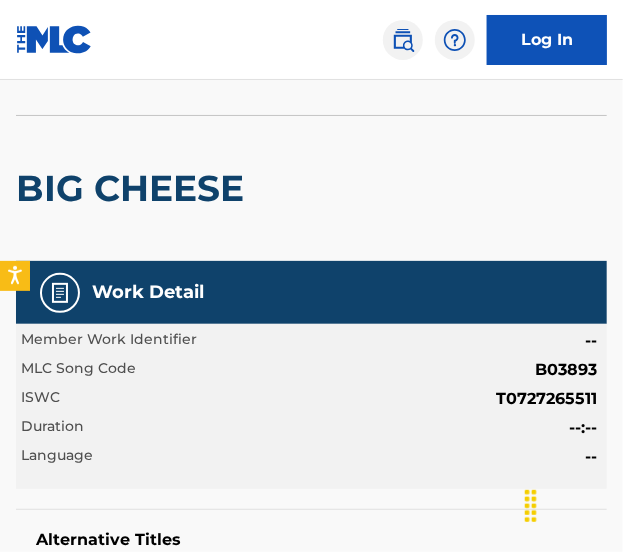scroll, scrollTop: 0, scrollLeft: 0, axis: both 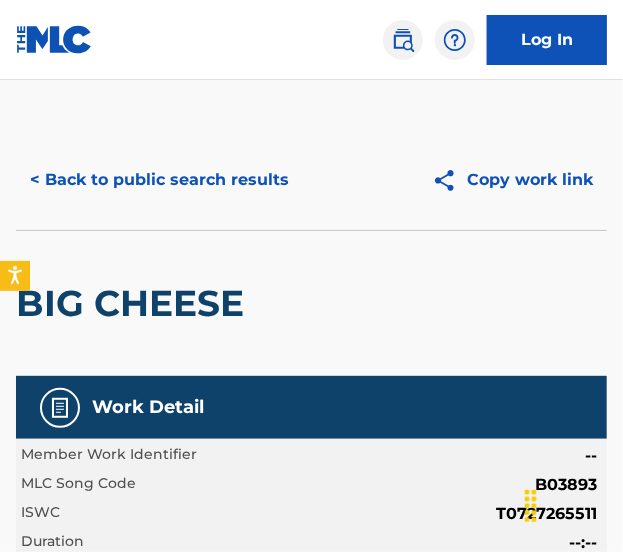 click on "< Back to public search results" at bounding box center [159, 180] 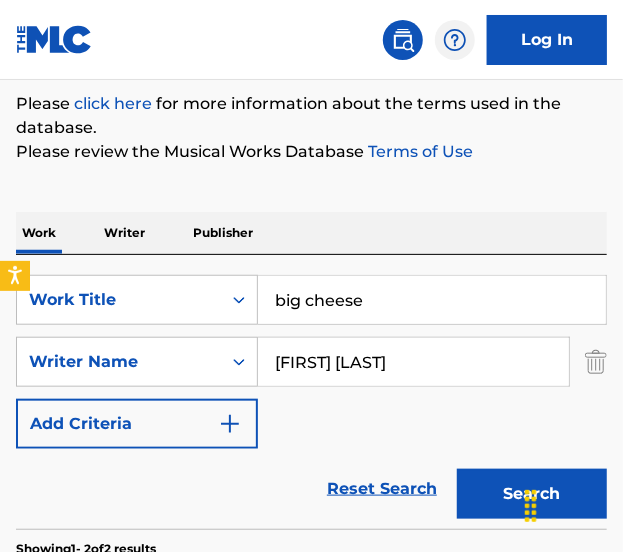 scroll, scrollTop: 245, scrollLeft: 0, axis: vertical 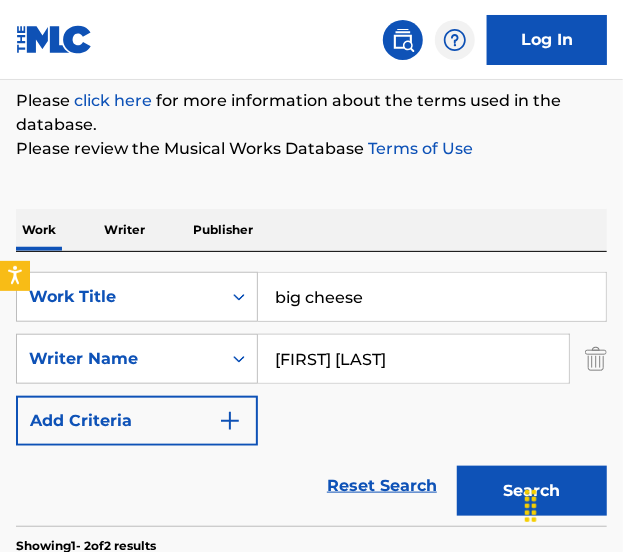 click on "big cheese" at bounding box center [432, 297] 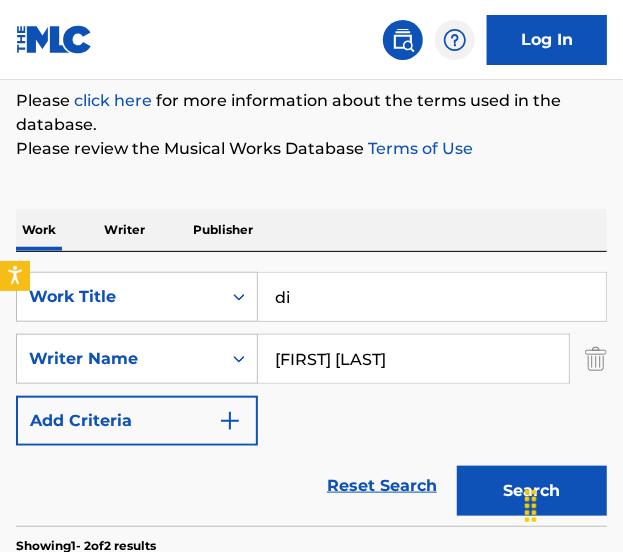 type on "d" 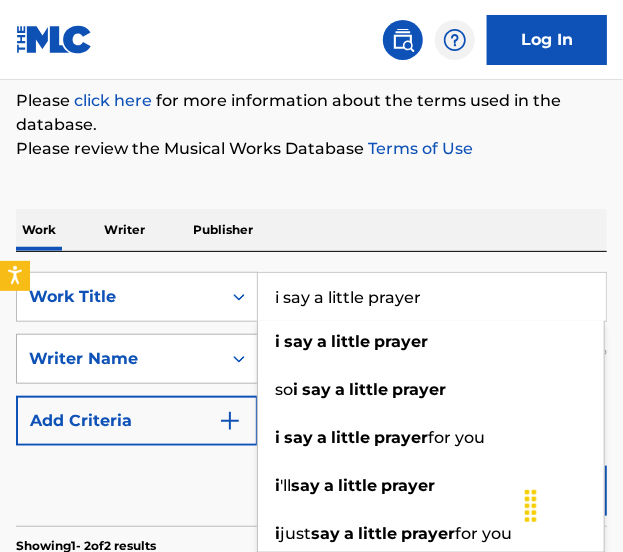 type on "i say a little prayer" 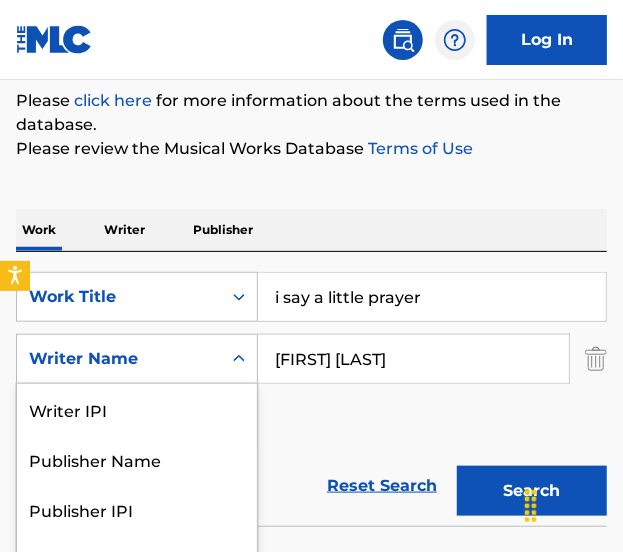 click on "Writer Name" at bounding box center [119, 359] 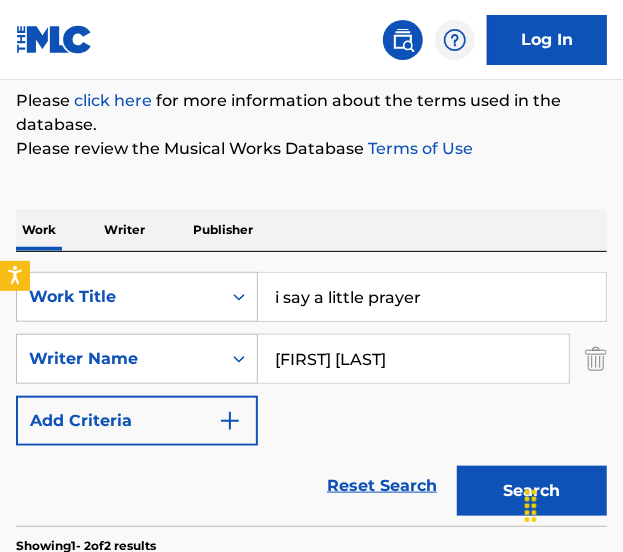 click at bounding box center [596, 359] 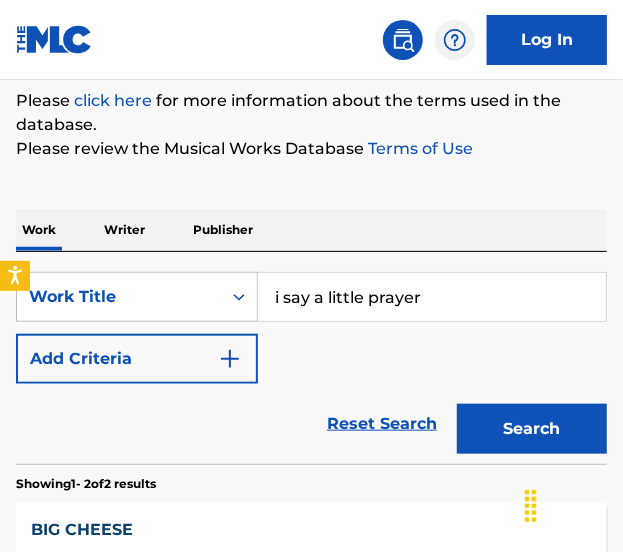 click on "Search" at bounding box center (532, 429) 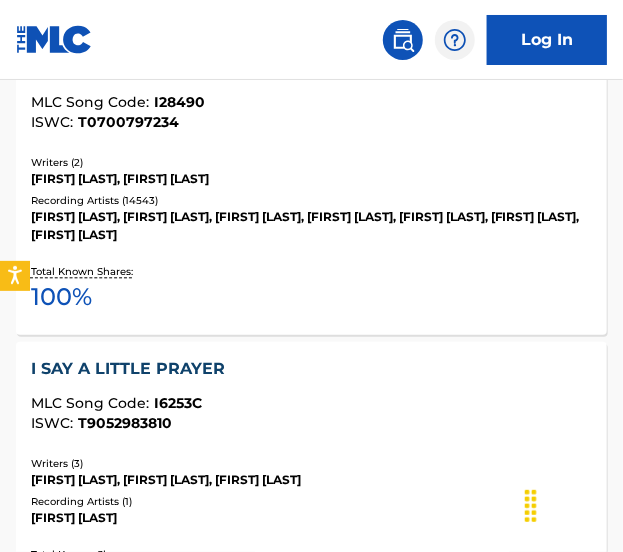 scroll, scrollTop: 988, scrollLeft: 0, axis: vertical 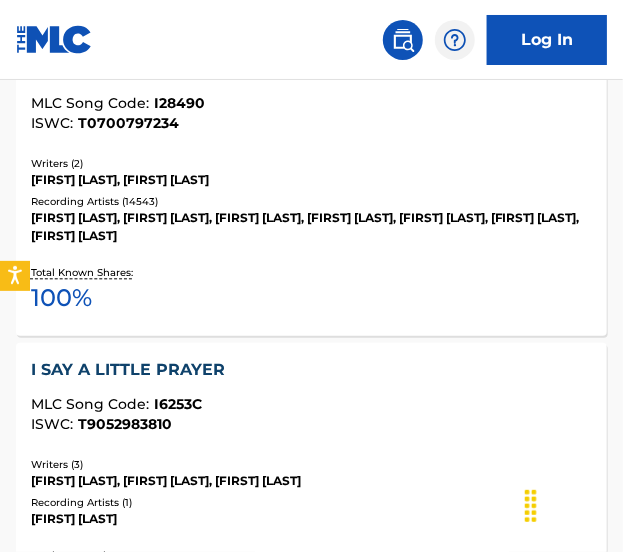 click on "MLC Song Code :" at bounding box center [92, 103] 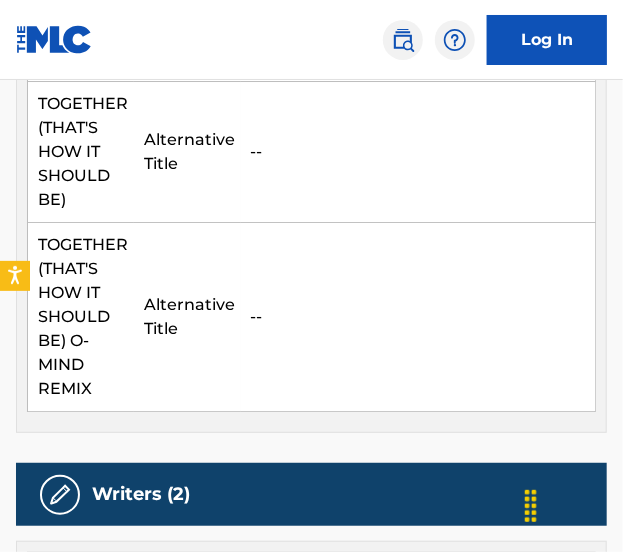 scroll, scrollTop: 1355, scrollLeft: 0, axis: vertical 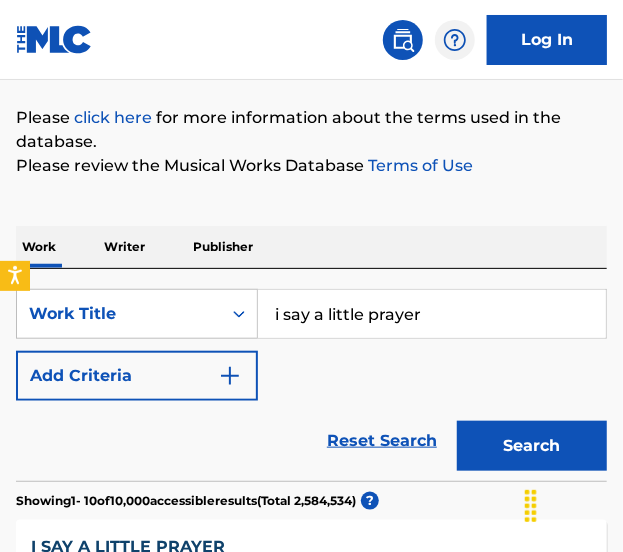 click on "Add Criteria" at bounding box center [137, 376] 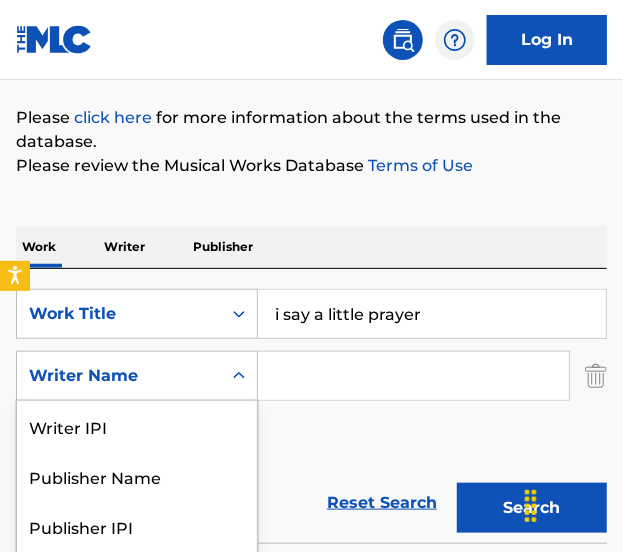click on "Writer Name" at bounding box center (119, 376) 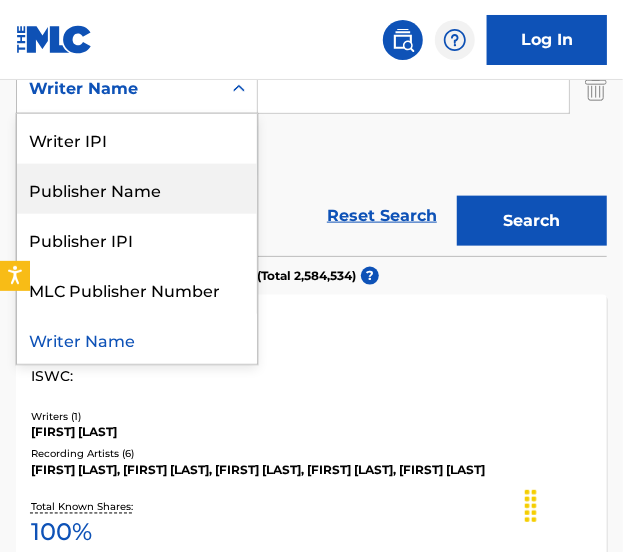 scroll, scrollTop: 516, scrollLeft: 0, axis: vertical 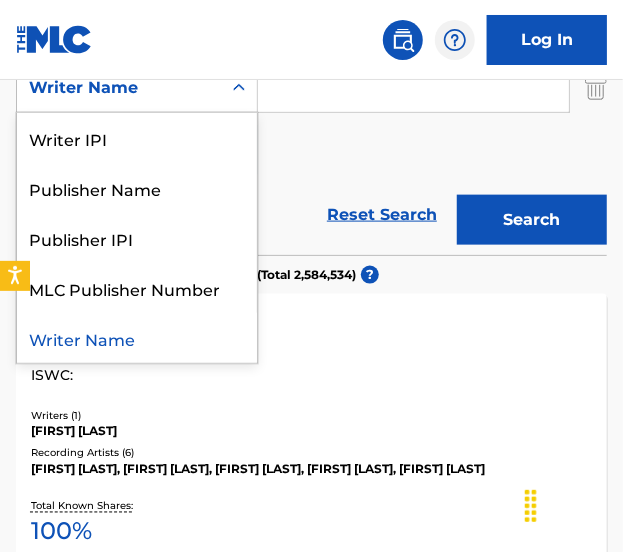 click on "Writer Name" at bounding box center [137, 338] 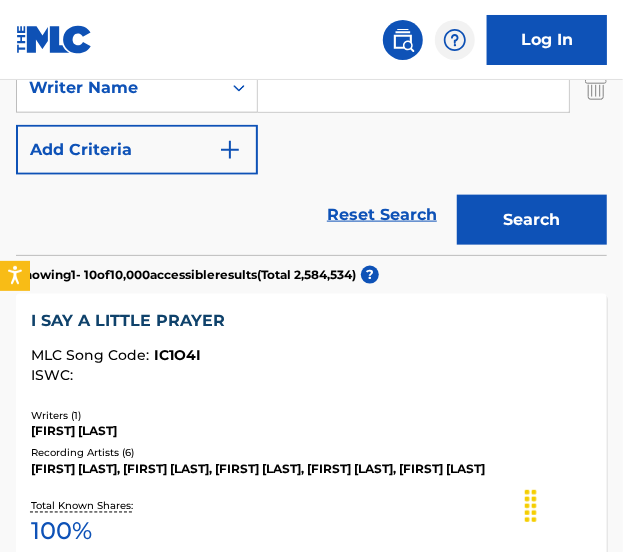 scroll, scrollTop: 432, scrollLeft: 0, axis: vertical 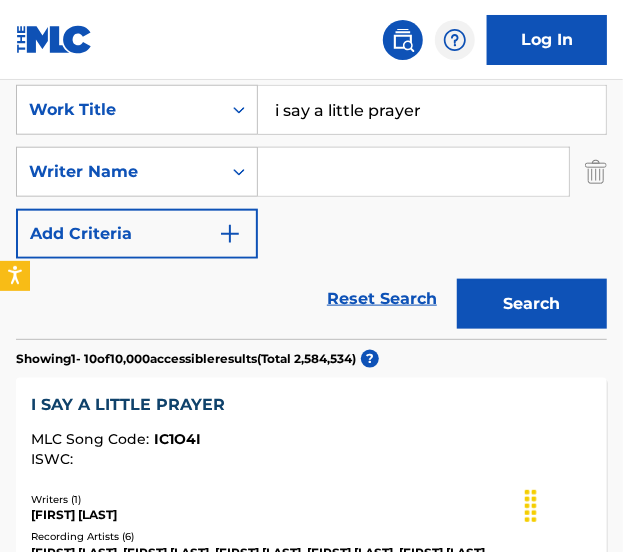 click at bounding box center [413, 172] 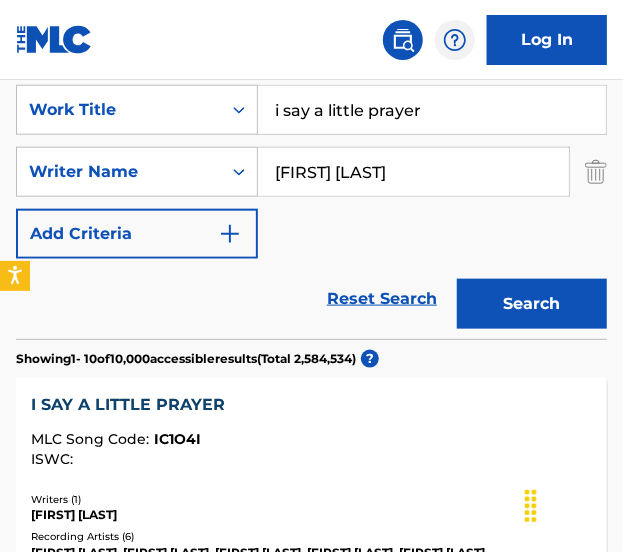 type on "[FIRST] [LAST]" 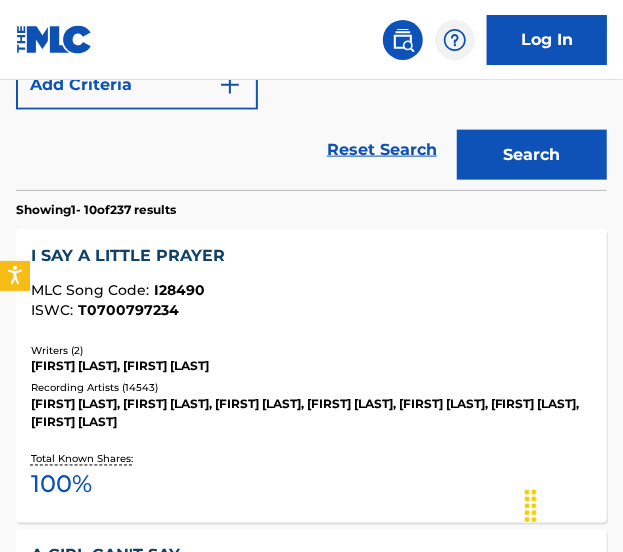 scroll, scrollTop: 580, scrollLeft: 0, axis: vertical 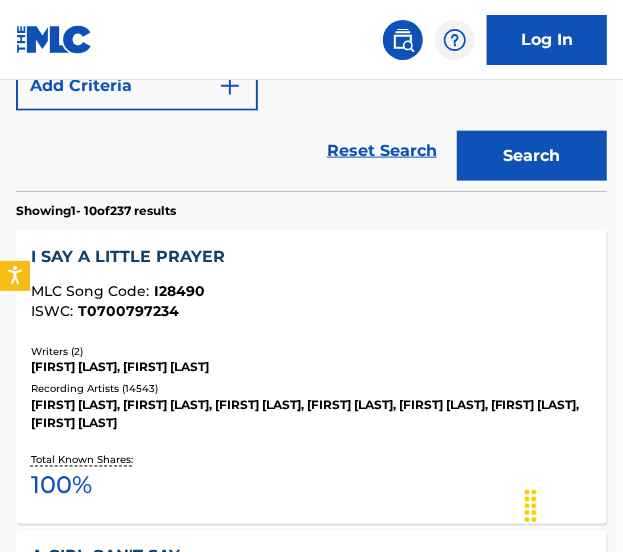 click on "I SAY A LITTLE PRAYER MLC Song Code : I28490 ISWC : T0700797234" at bounding box center [311, 282] 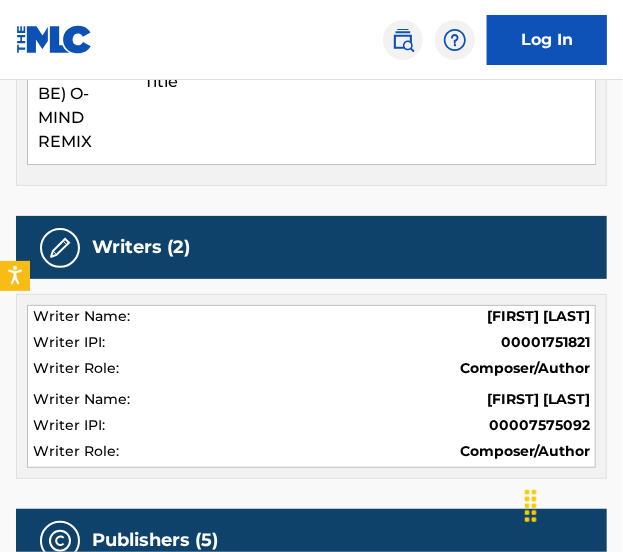 scroll, scrollTop: 1809, scrollLeft: 0, axis: vertical 